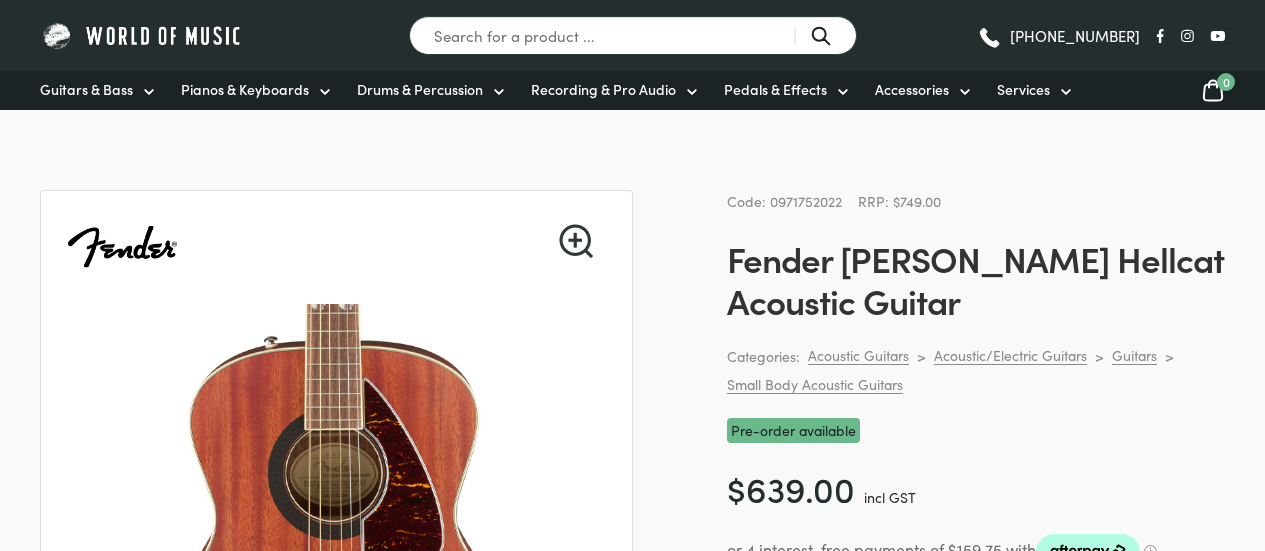 scroll, scrollTop: 166, scrollLeft: 0, axis: vertical 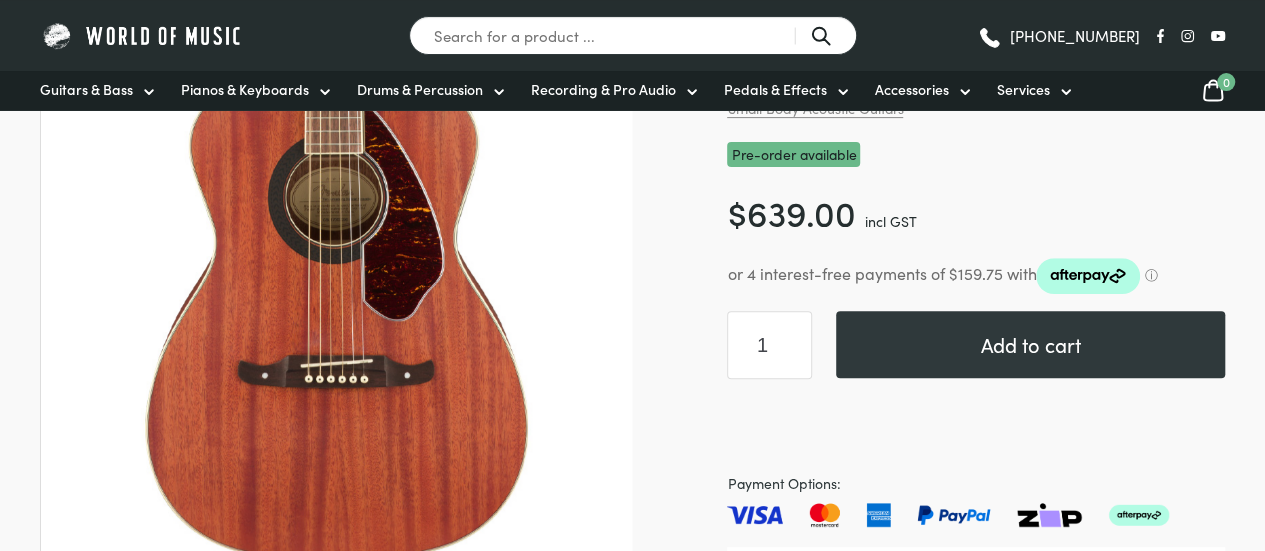 click on "close Hi there, how can I help you today?" at bounding box center [1120, 331] 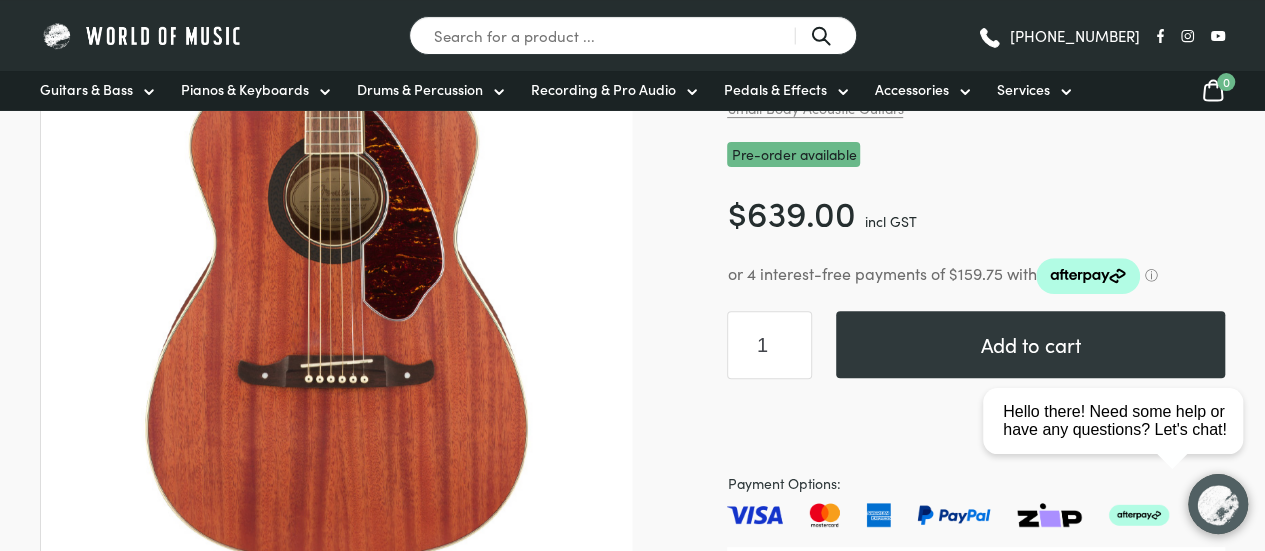 click on "close Hello there! Need some help or have any questions? Let's chat!" at bounding box center [1120, 331] 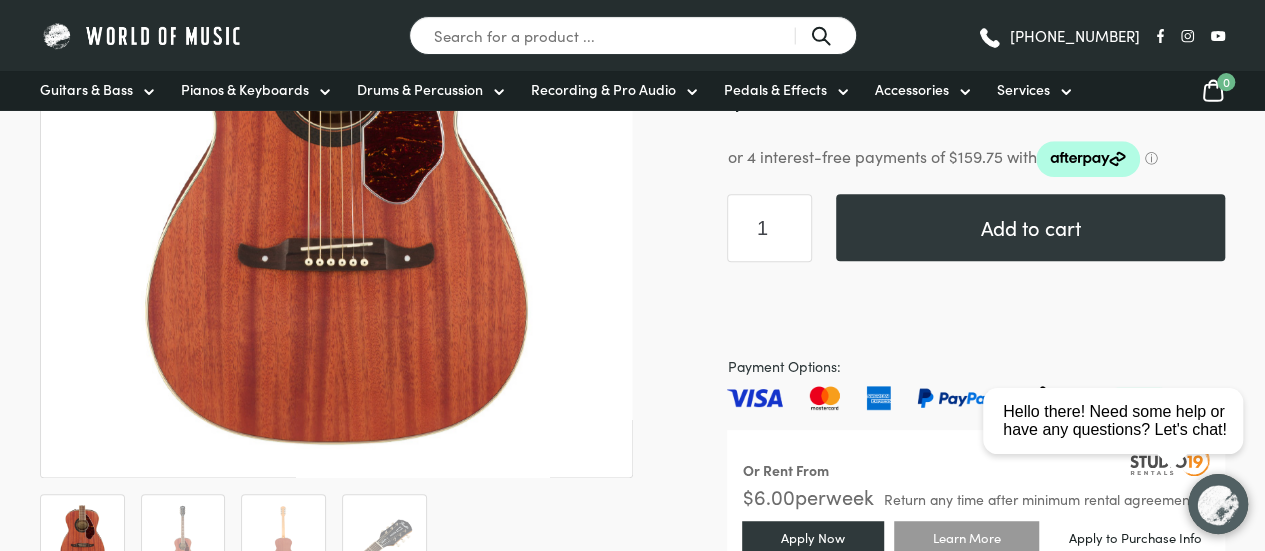 scroll, scrollTop: 394, scrollLeft: 0, axis: vertical 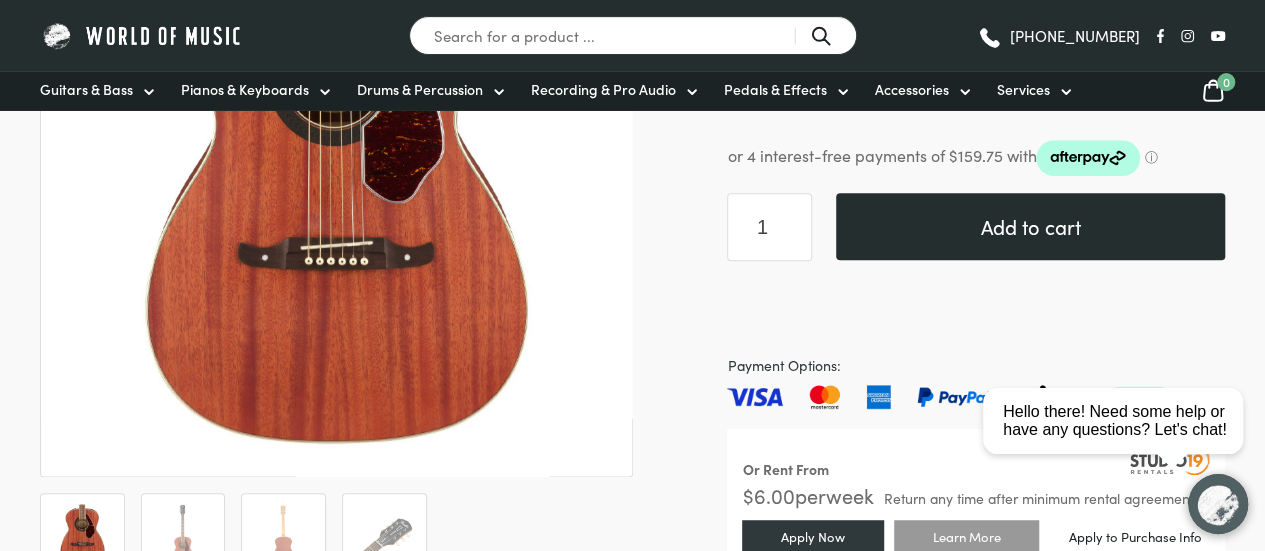 click on "Add to cart" at bounding box center (1030, 226) 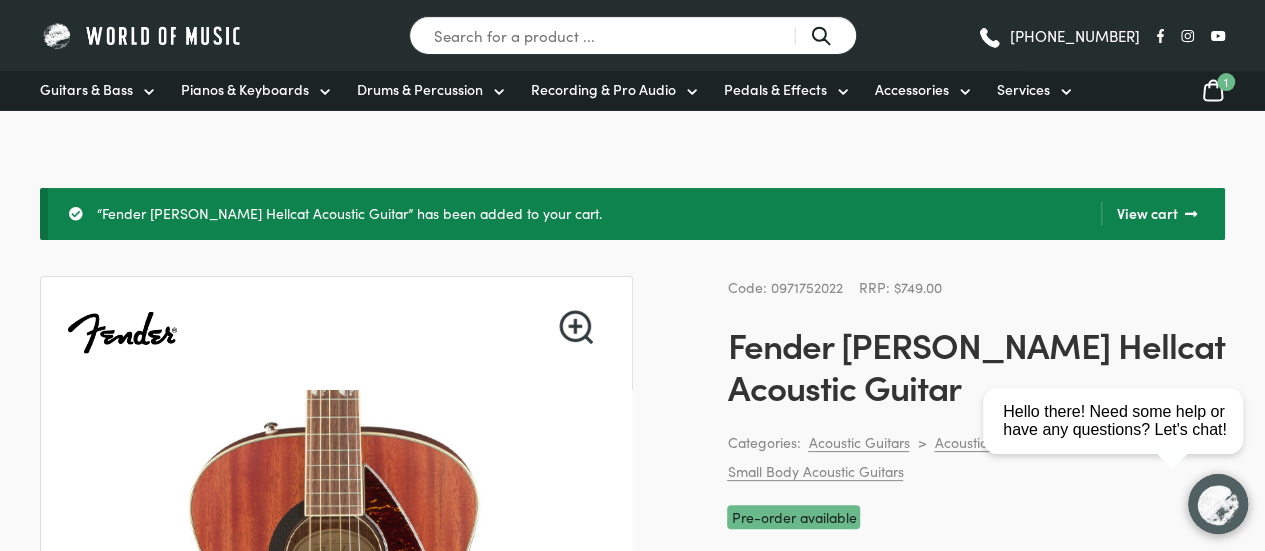 scroll, scrollTop: 0, scrollLeft: 0, axis: both 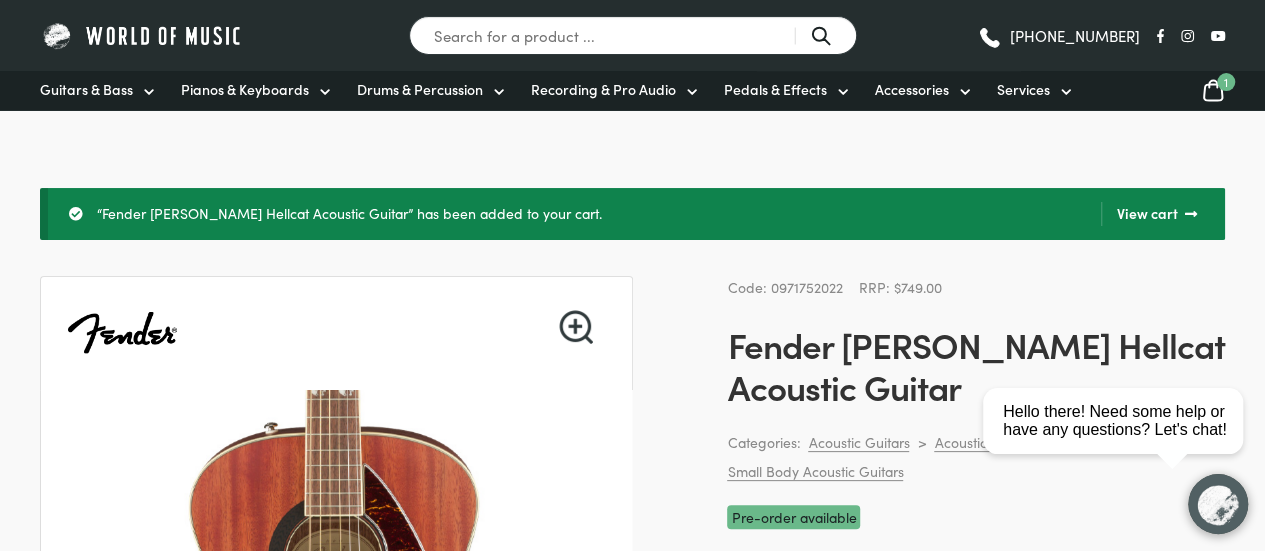click 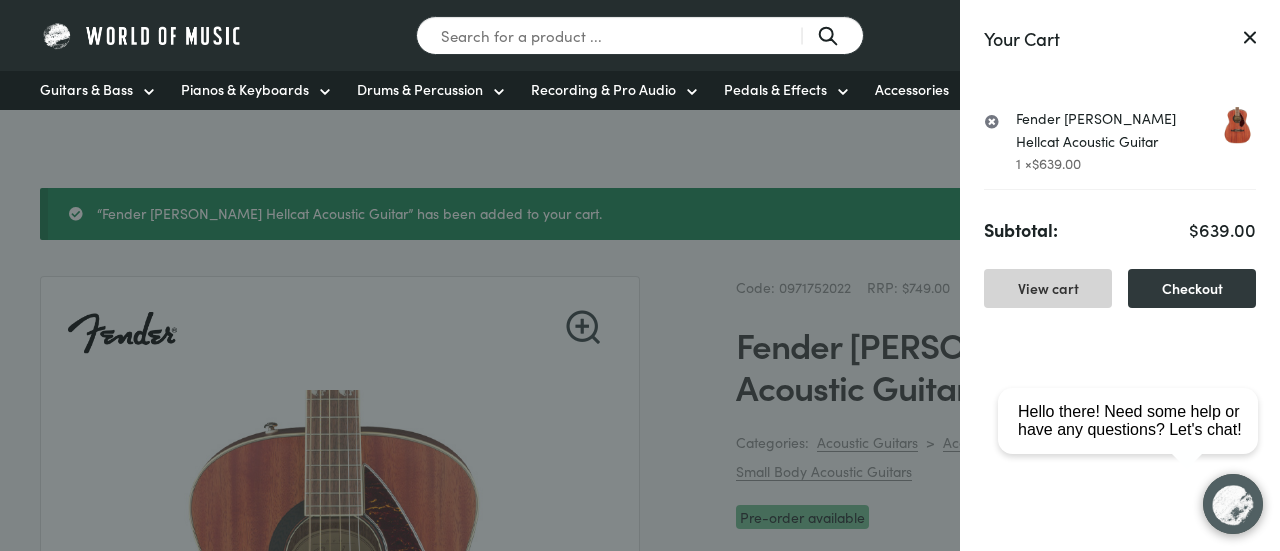 click on "View cart" at bounding box center [1048, 288] 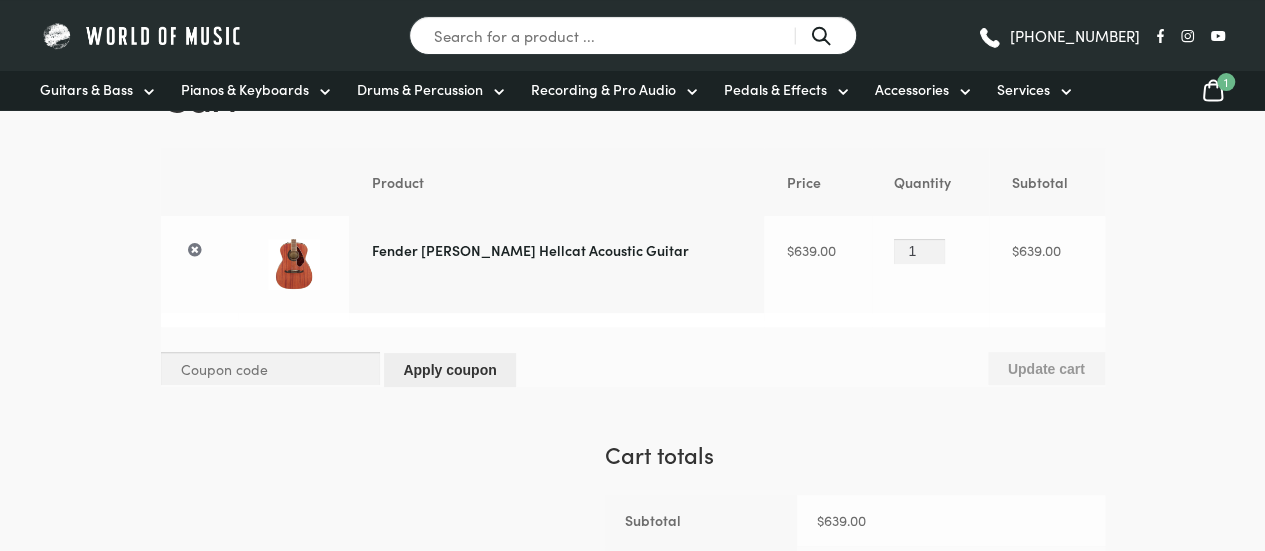 scroll, scrollTop: 0, scrollLeft: 0, axis: both 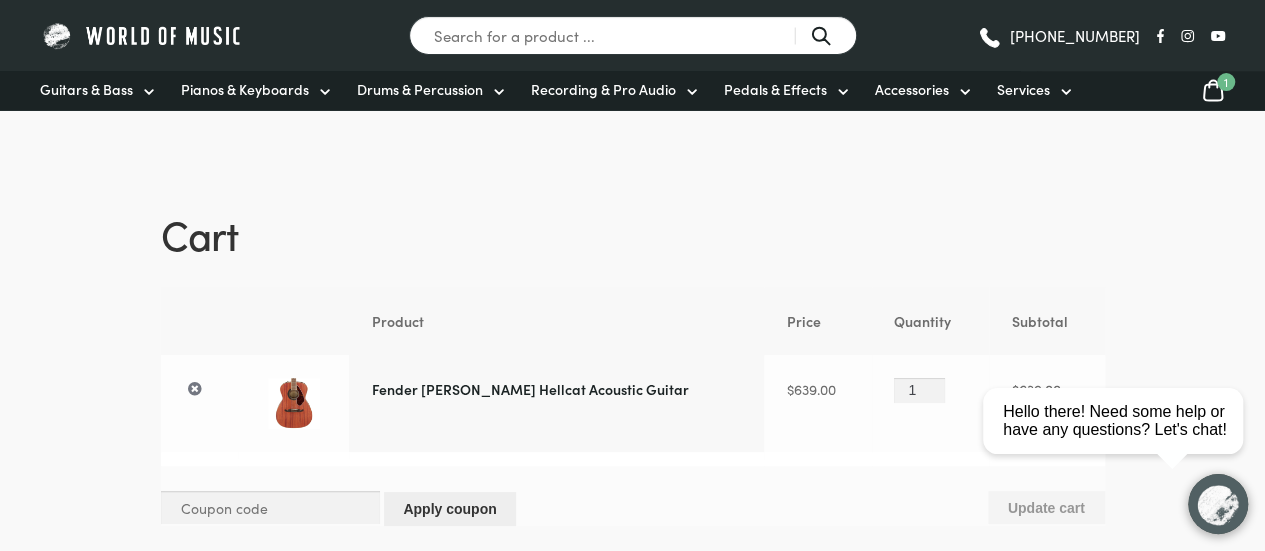click on "Guitars & Bass
Guitars
Electric Guitars
Bass Guitars
Acoustic Guitars
Classical Guitars
Ukuleles
Guitar Amps Guitar Amps" at bounding box center (632, 90) 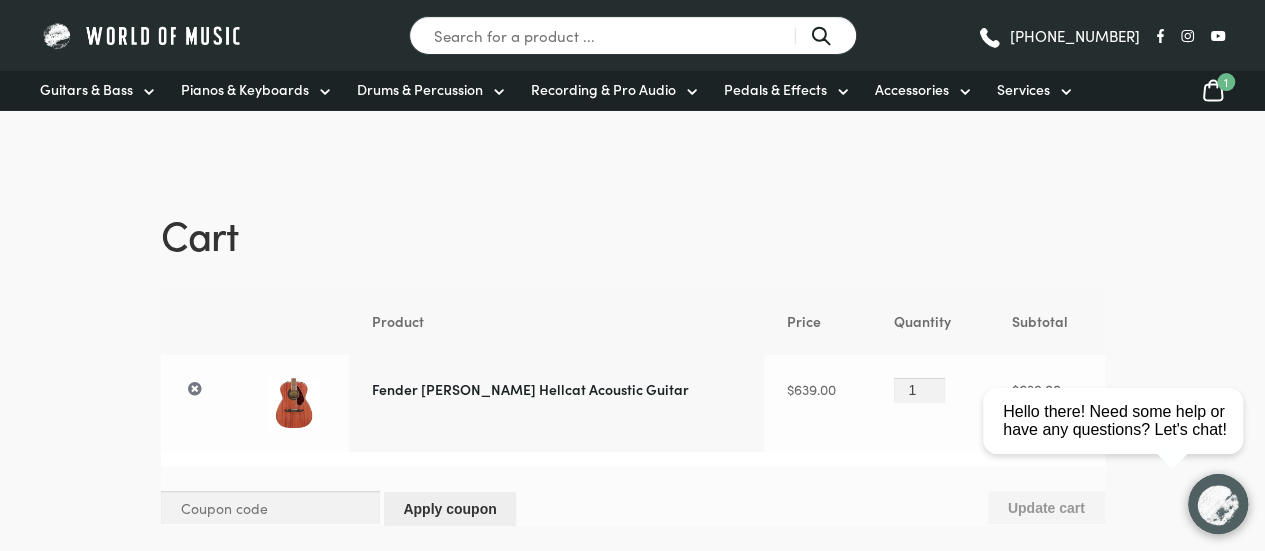click 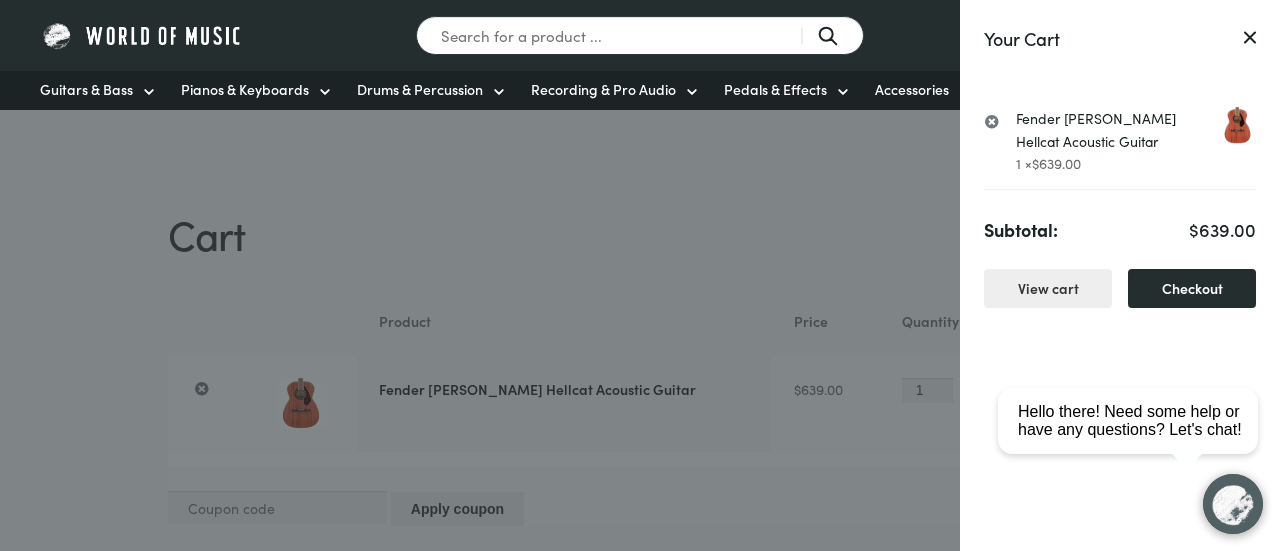 click on "Checkout" at bounding box center (1192, 288) 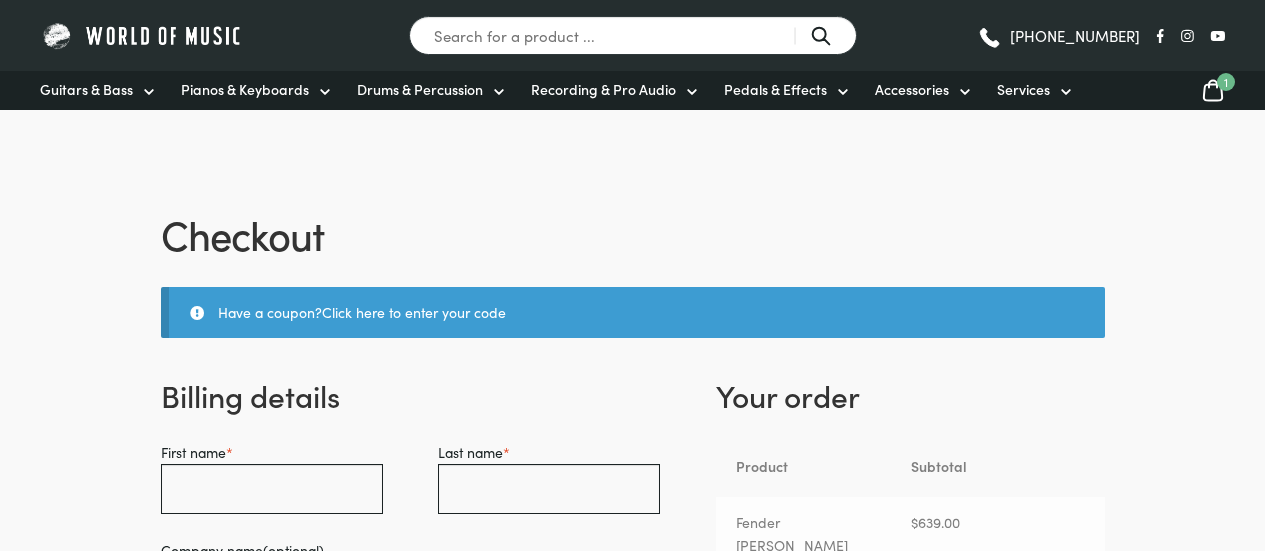 select on "VIC" 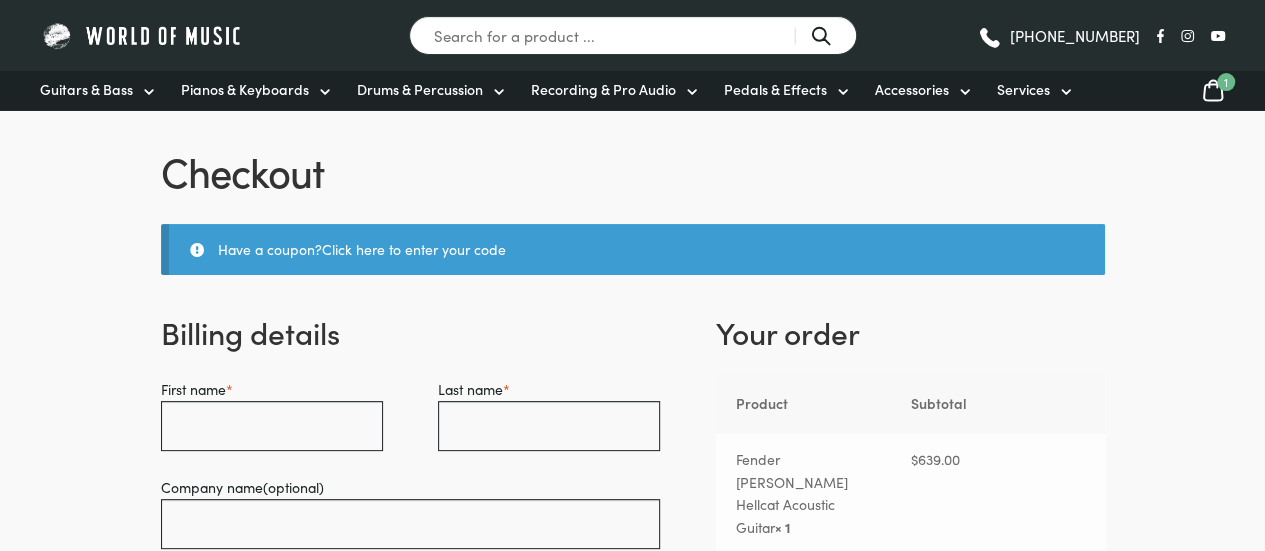 scroll, scrollTop: 0, scrollLeft: 0, axis: both 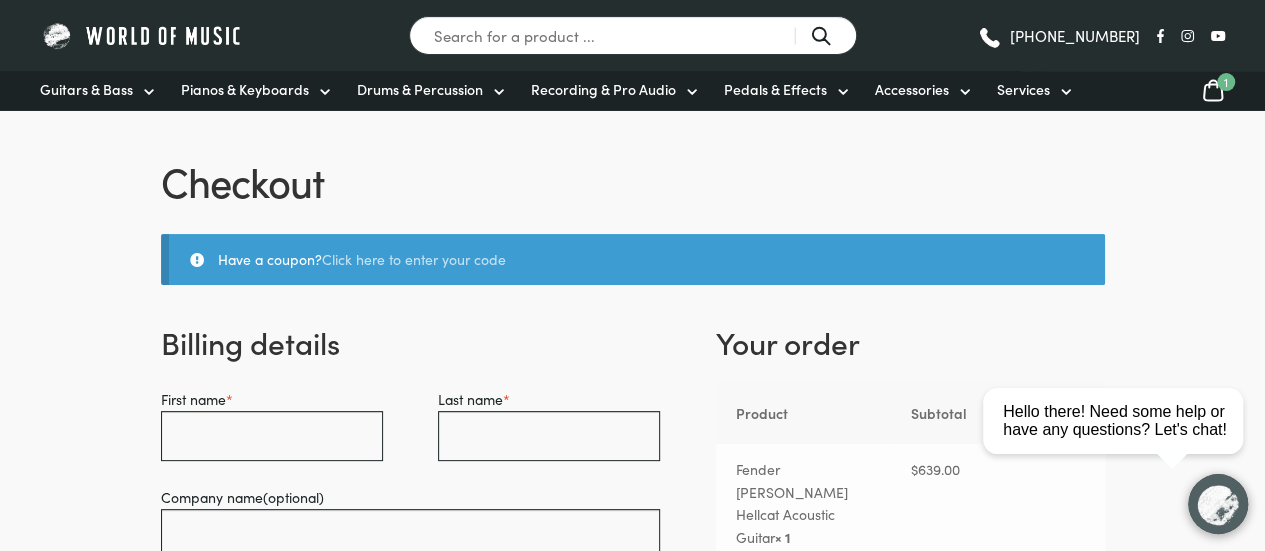 click on "Click here to enter your code" at bounding box center [414, 259] 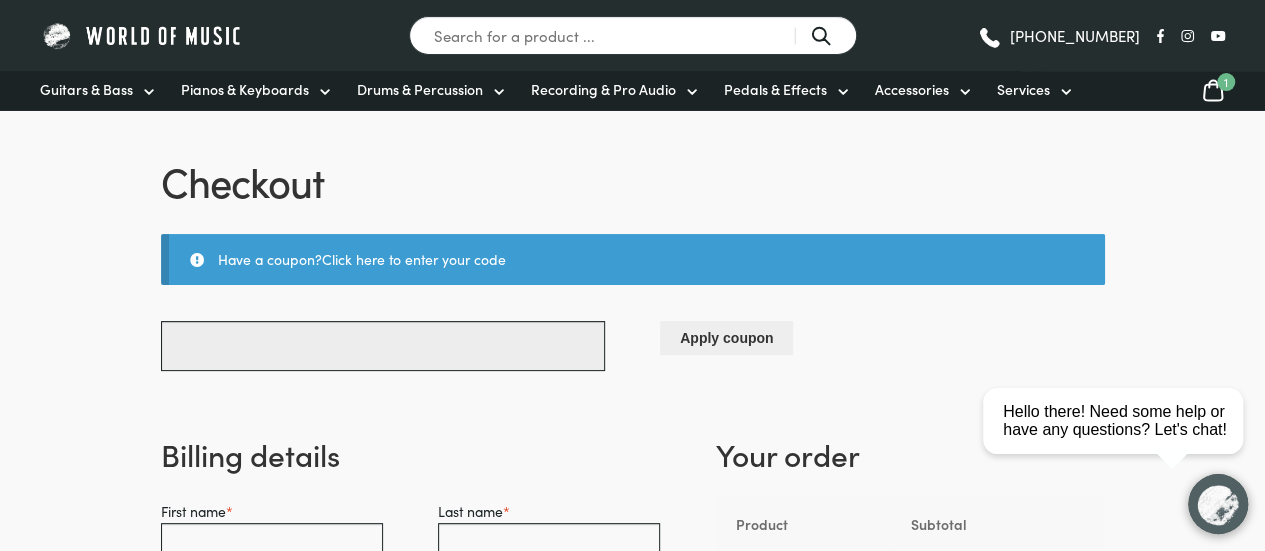 click on "Coupon:" at bounding box center [383, 346] 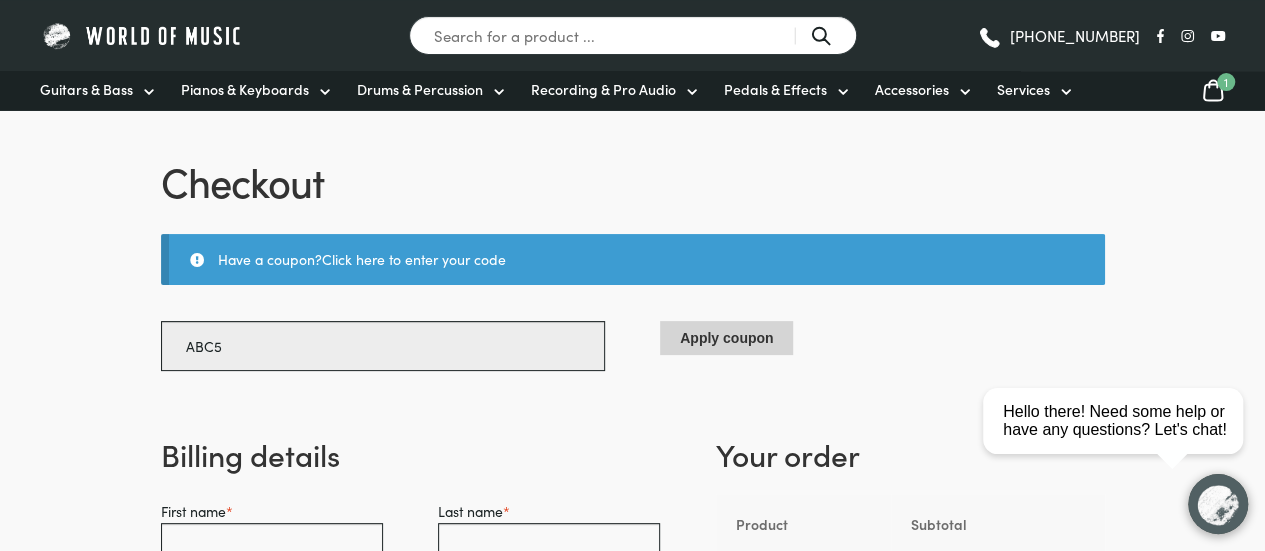 type on "ABC5" 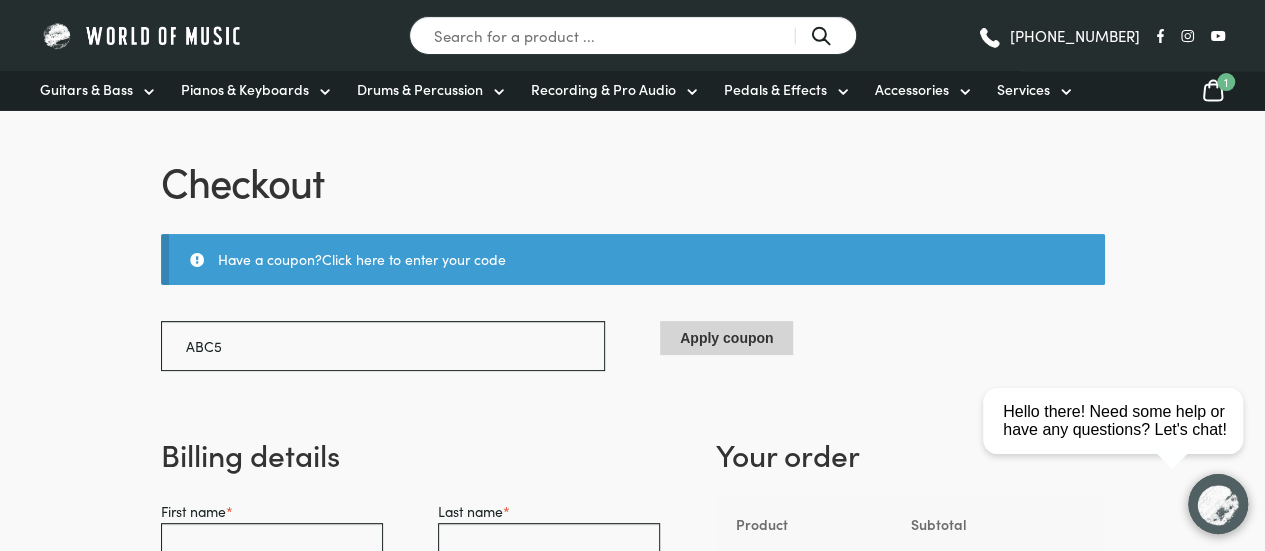 click on "Apply coupon" at bounding box center (726, 337) 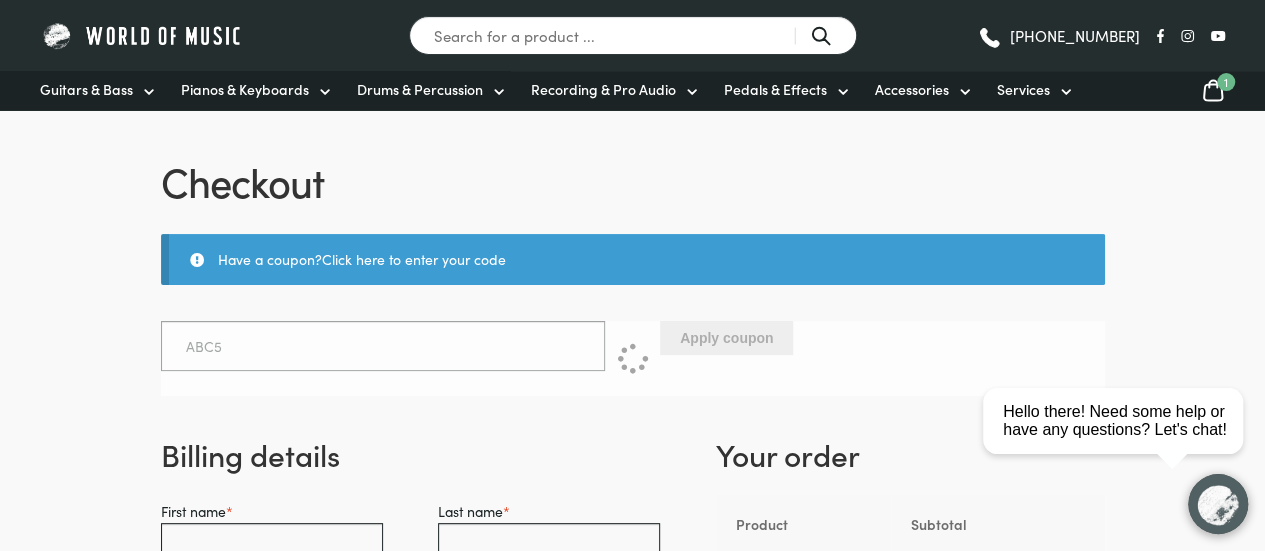 type 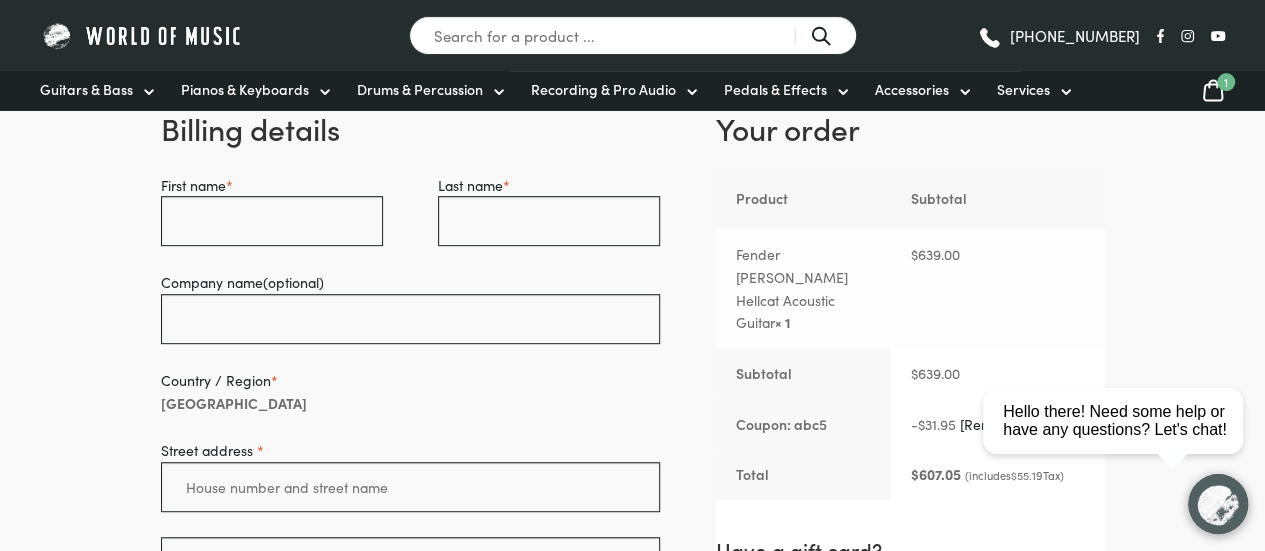 scroll, scrollTop: 200, scrollLeft: 0, axis: vertical 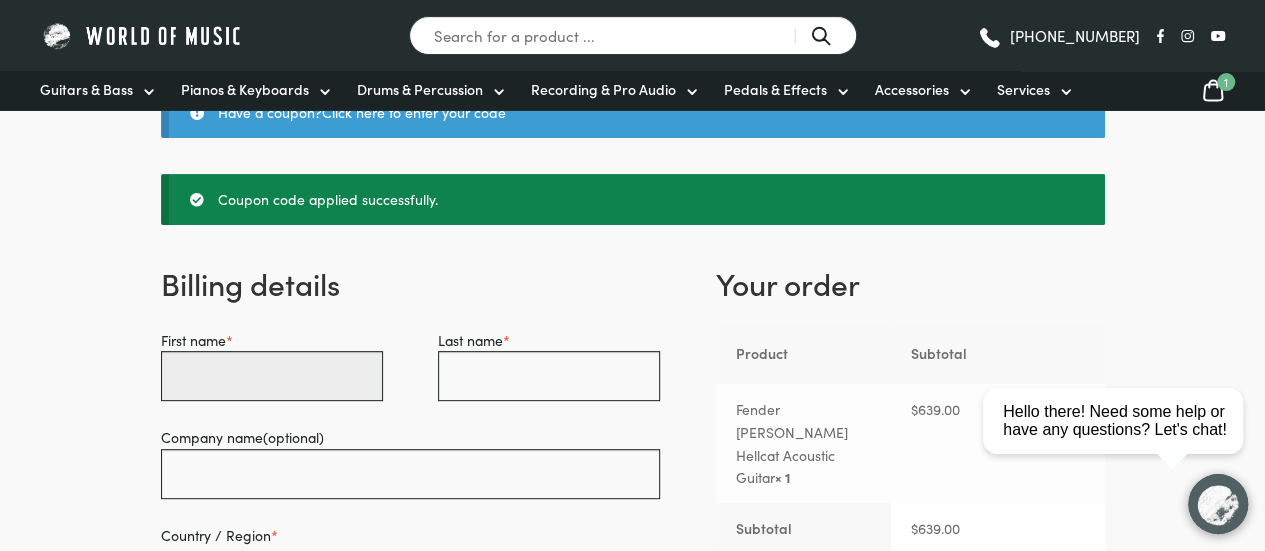 click on "First name  *" at bounding box center [272, 376] 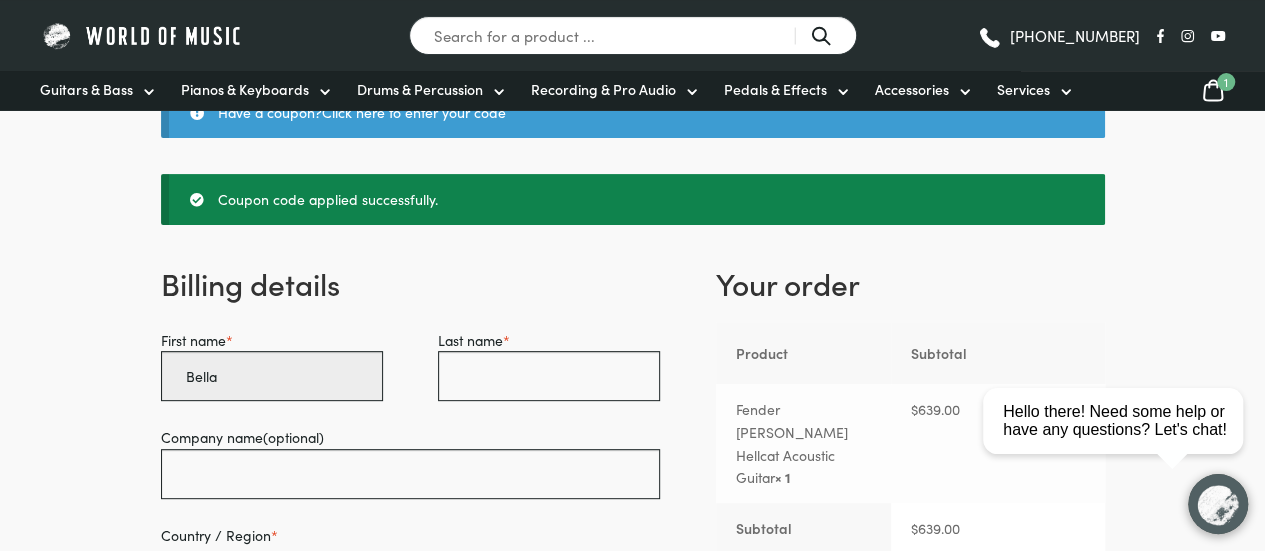 type on "Bella" 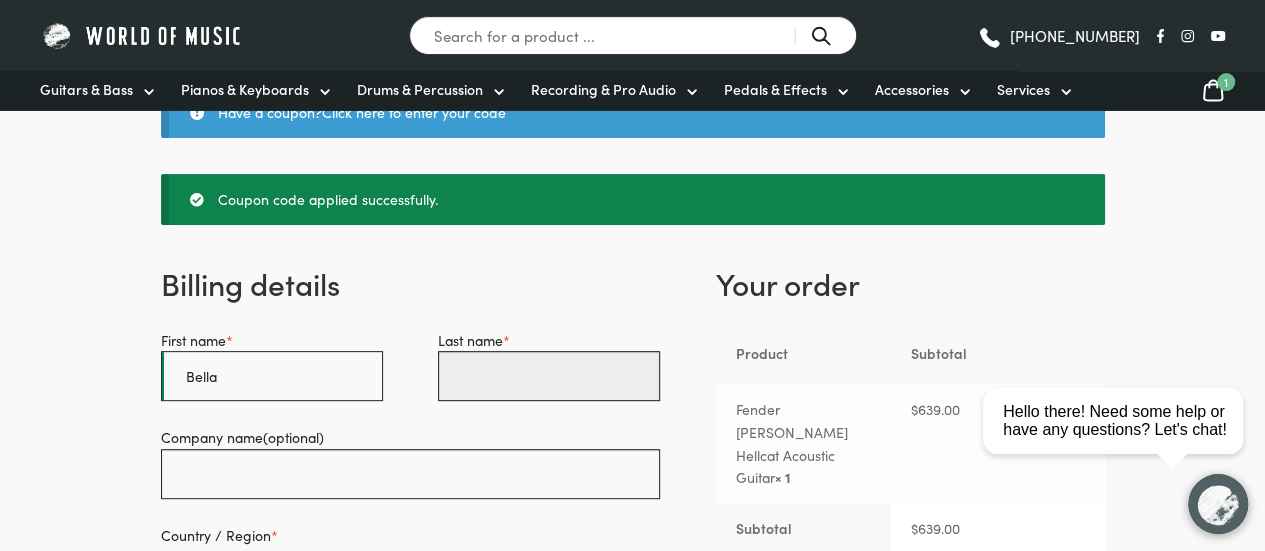 click on "Last name  *" at bounding box center [549, 376] 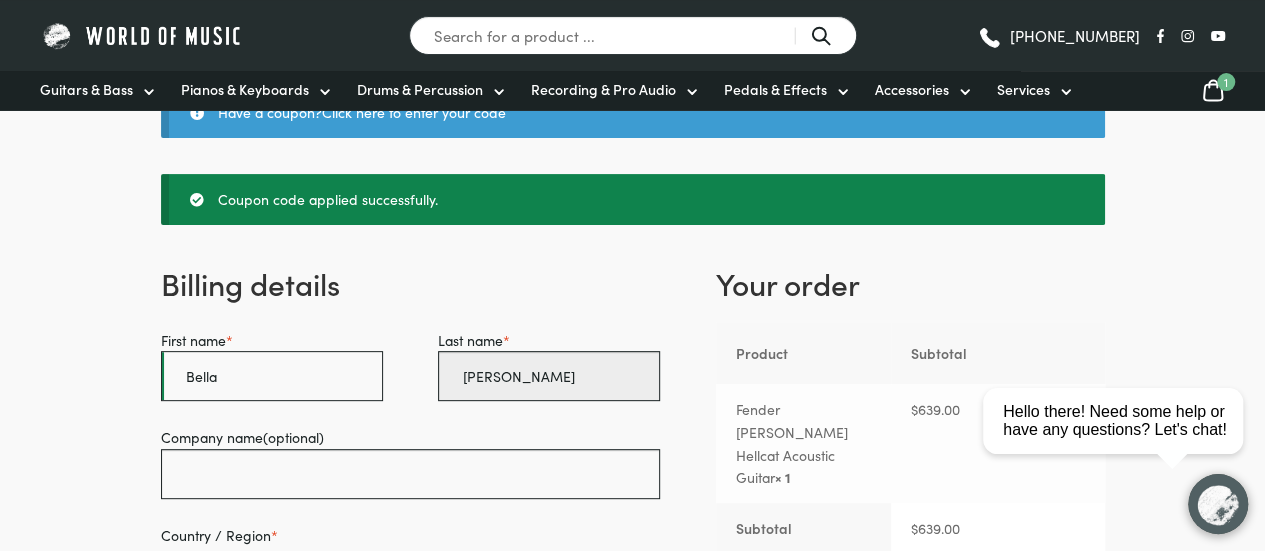 type on "[PERSON_NAME]" 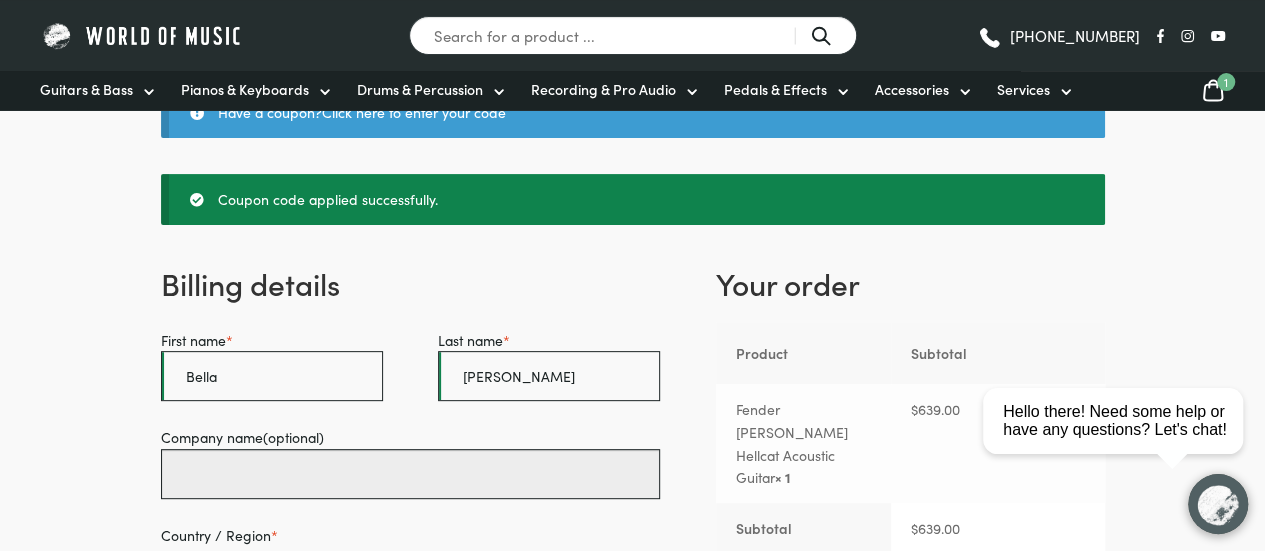 click on "Company name  (optional)" at bounding box center (411, 474) 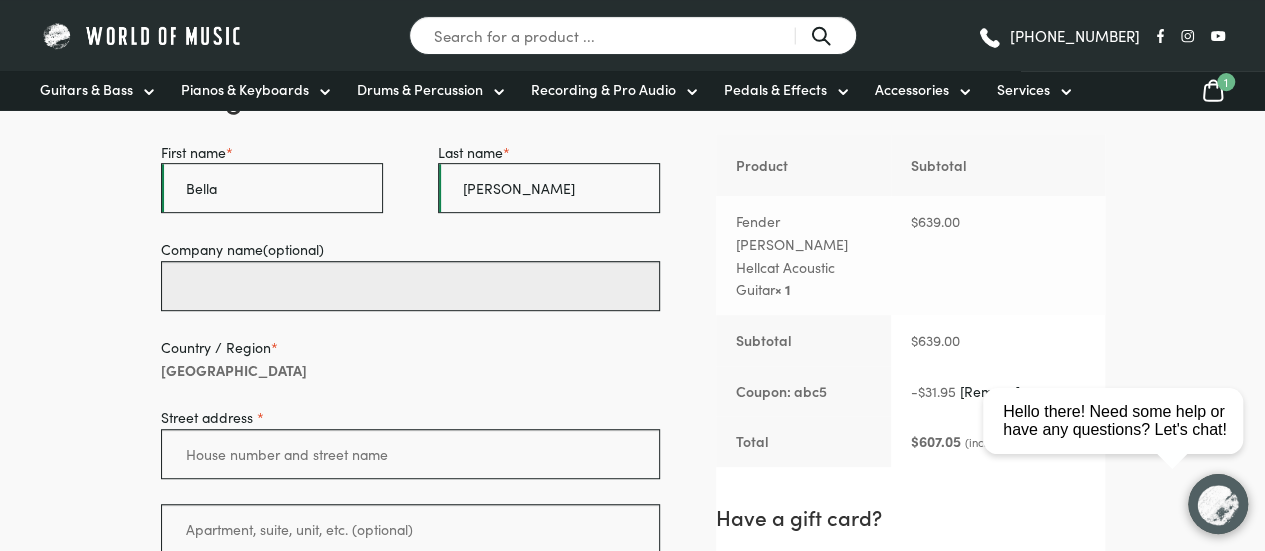 scroll, scrollTop: 389, scrollLeft: 0, axis: vertical 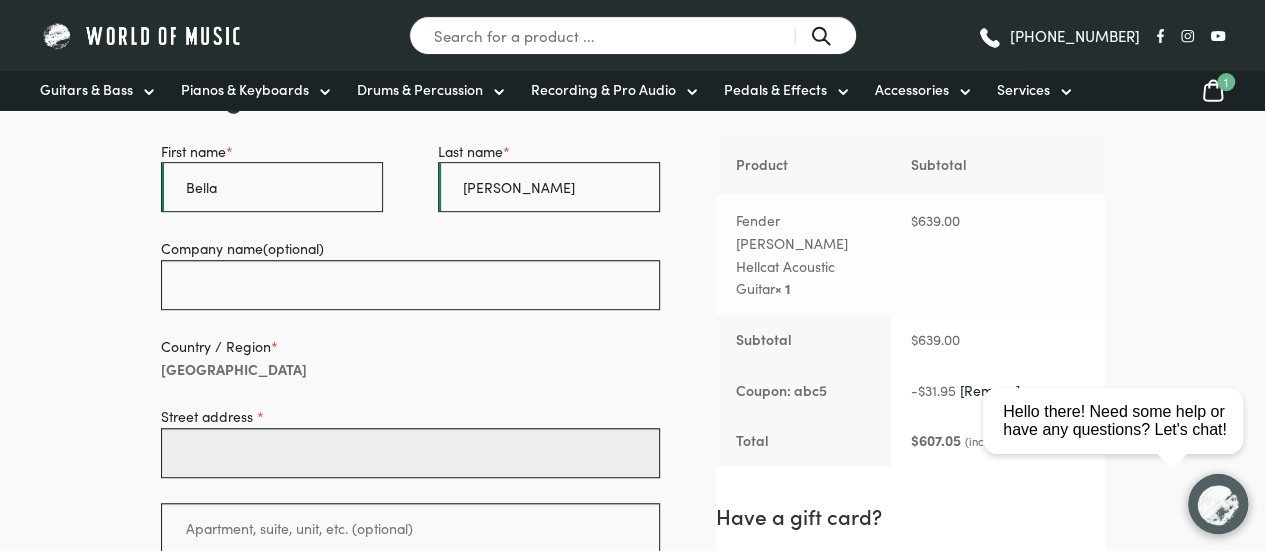 click on "Street address   *" at bounding box center [411, 453] 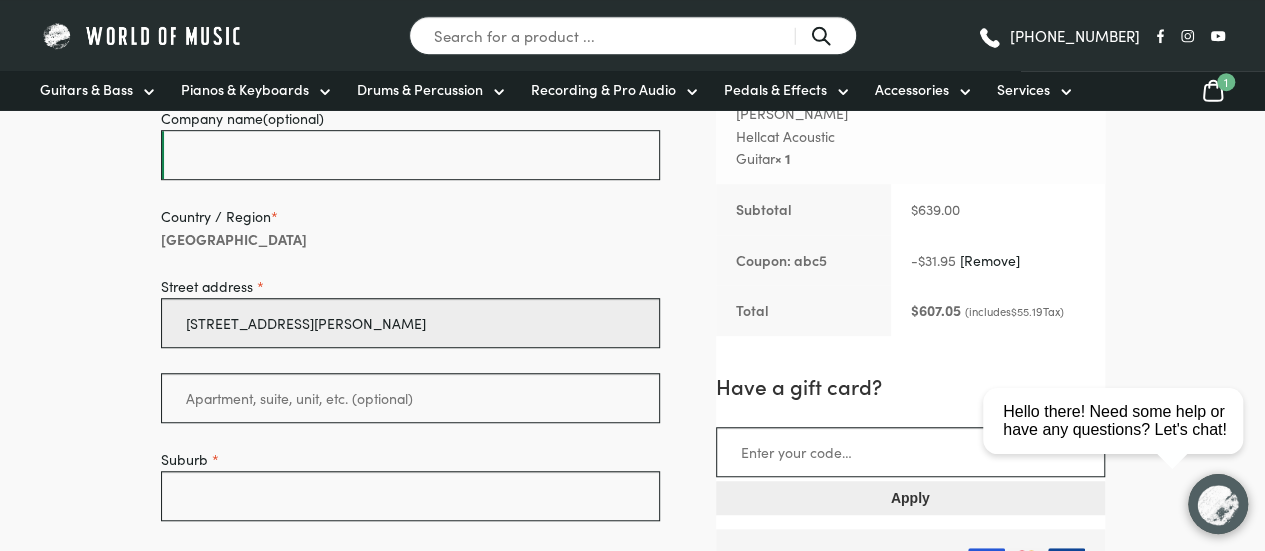 scroll, scrollTop: 539, scrollLeft: 0, axis: vertical 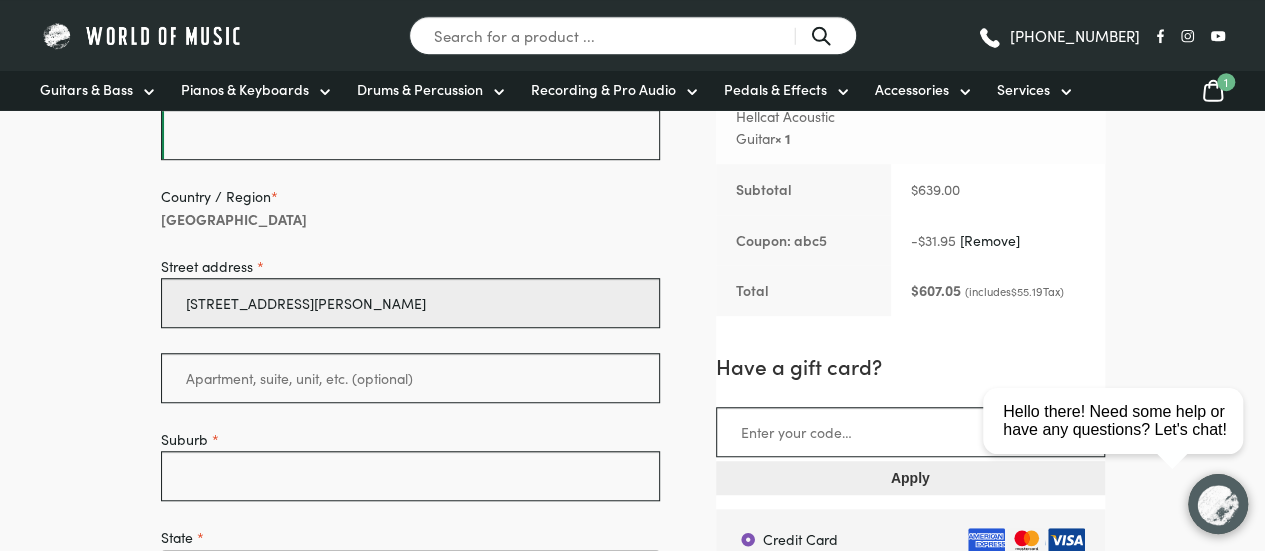 type on "[STREET_ADDRESS][PERSON_NAME]" 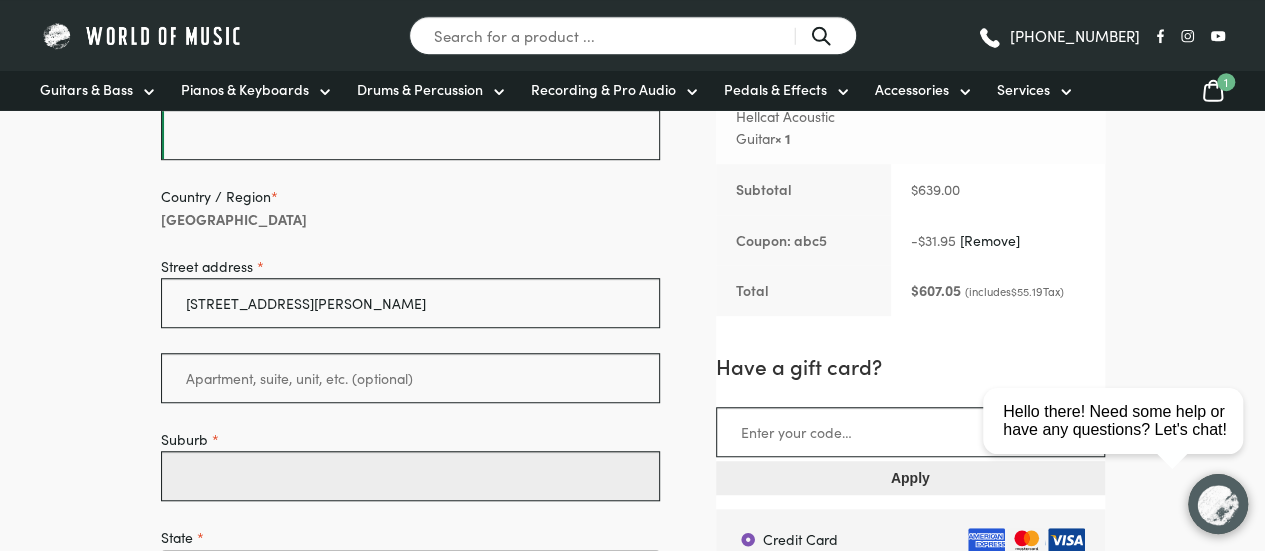 click on "Suburb   *" at bounding box center [411, 476] 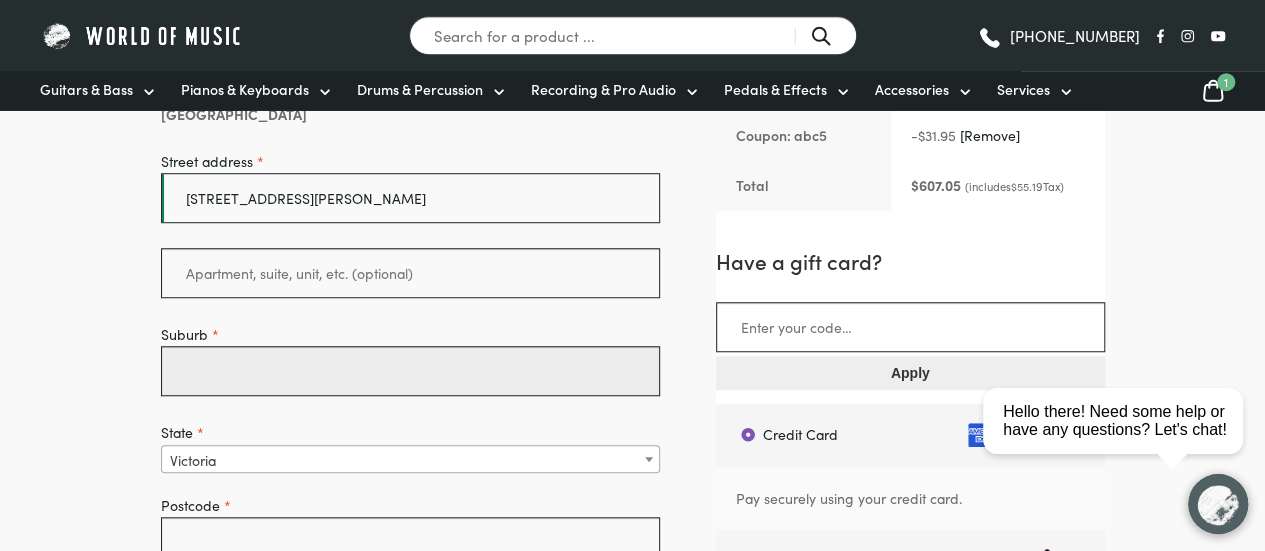scroll, scrollTop: 645, scrollLeft: 0, axis: vertical 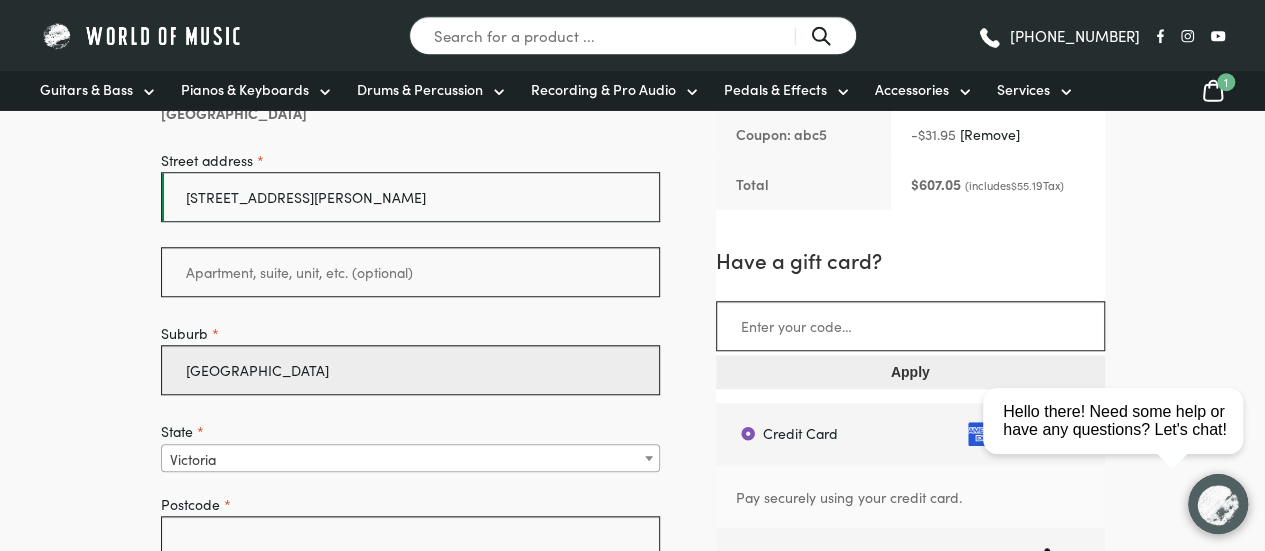 type on "[GEOGRAPHIC_DATA]" 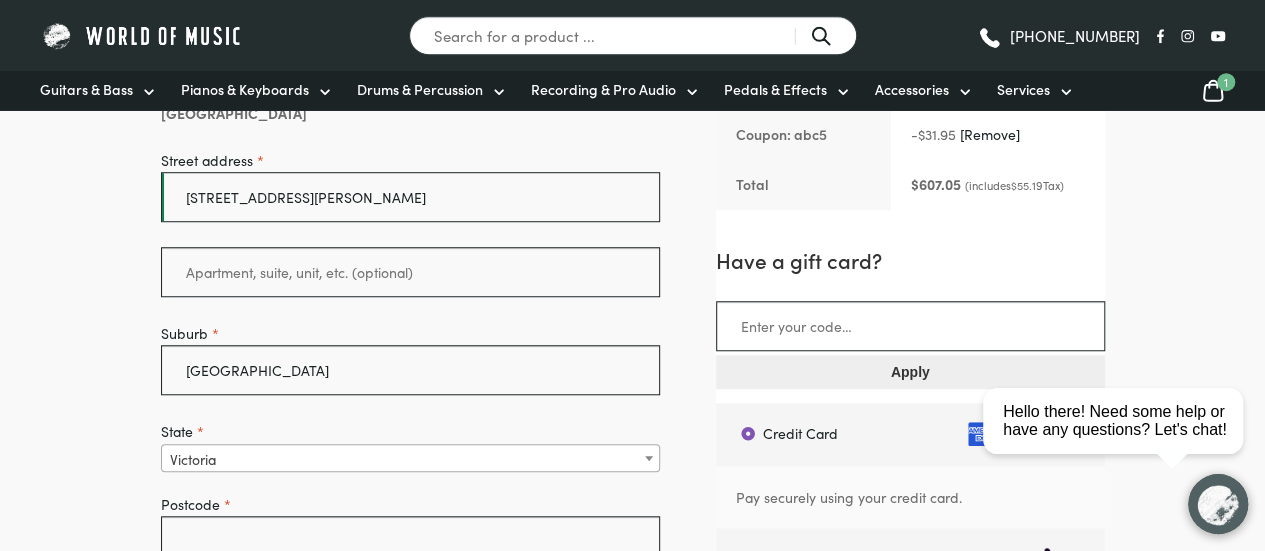 click on "Victoria" at bounding box center [411, 459] 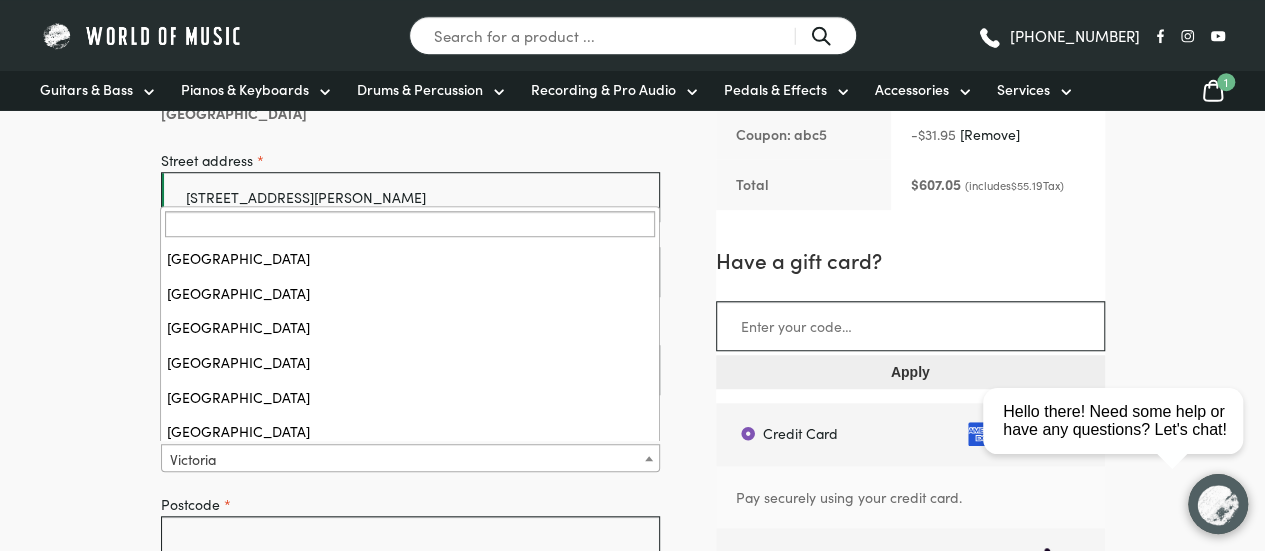 scroll, scrollTop: 77, scrollLeft: 0, axis: vertical 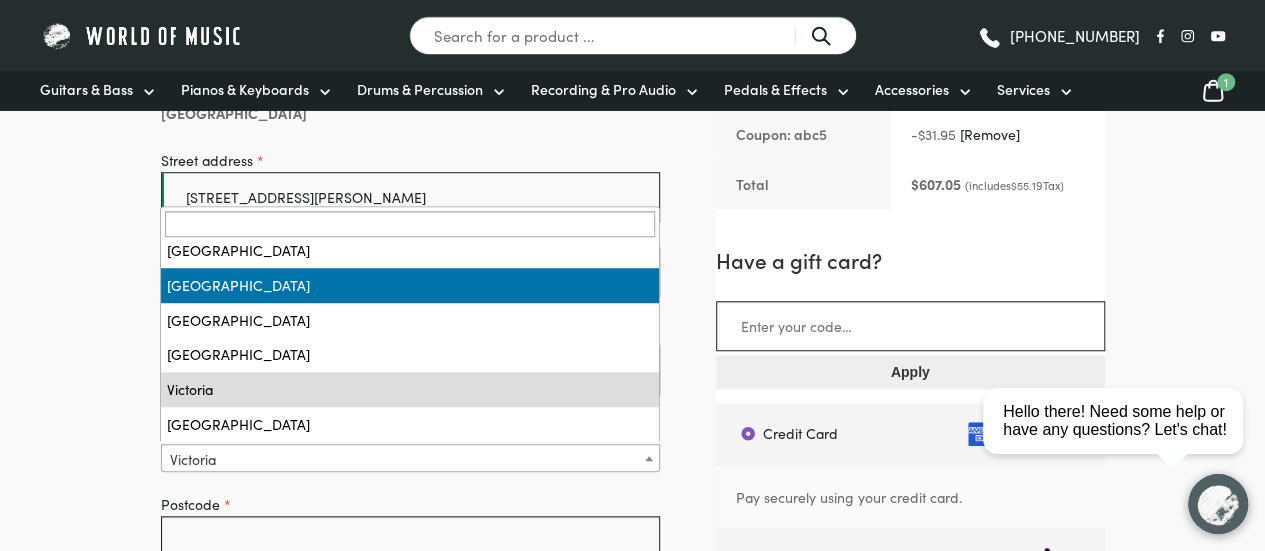 select on "QLD" 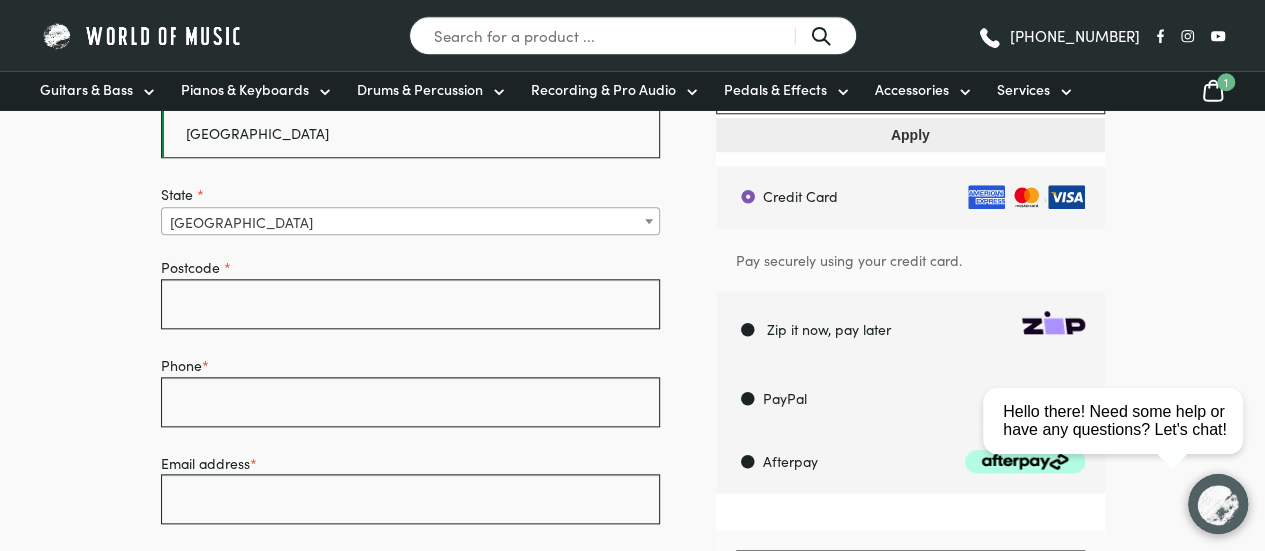 scroll, scrollTop: 883, scrollLeft: 0, axis: vertical 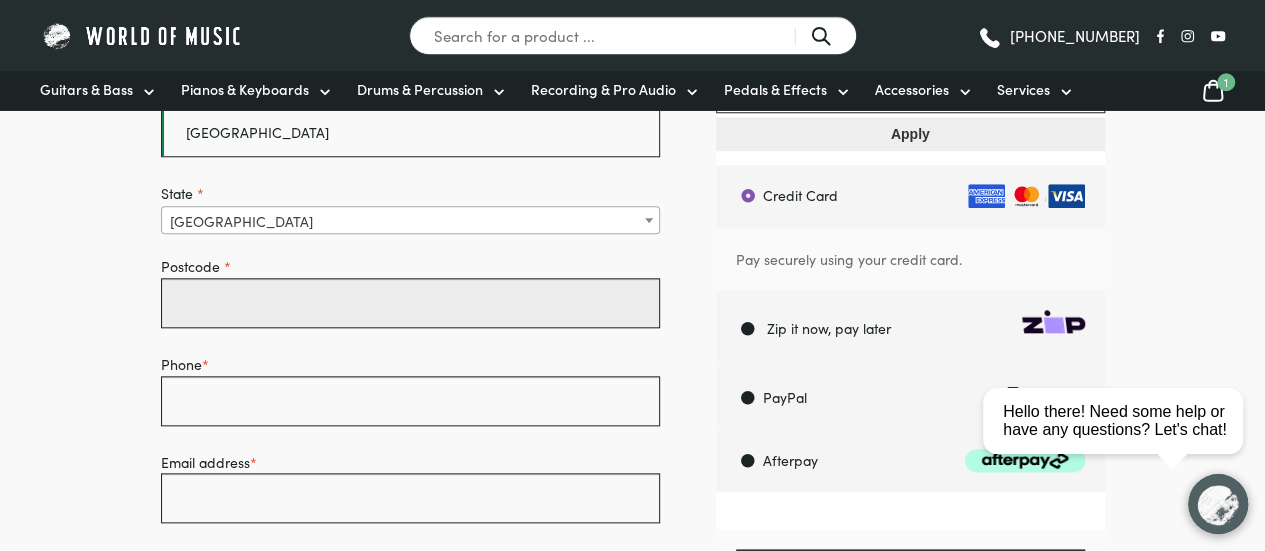 click on "Postcode   *" at bounding box center [411, 303] 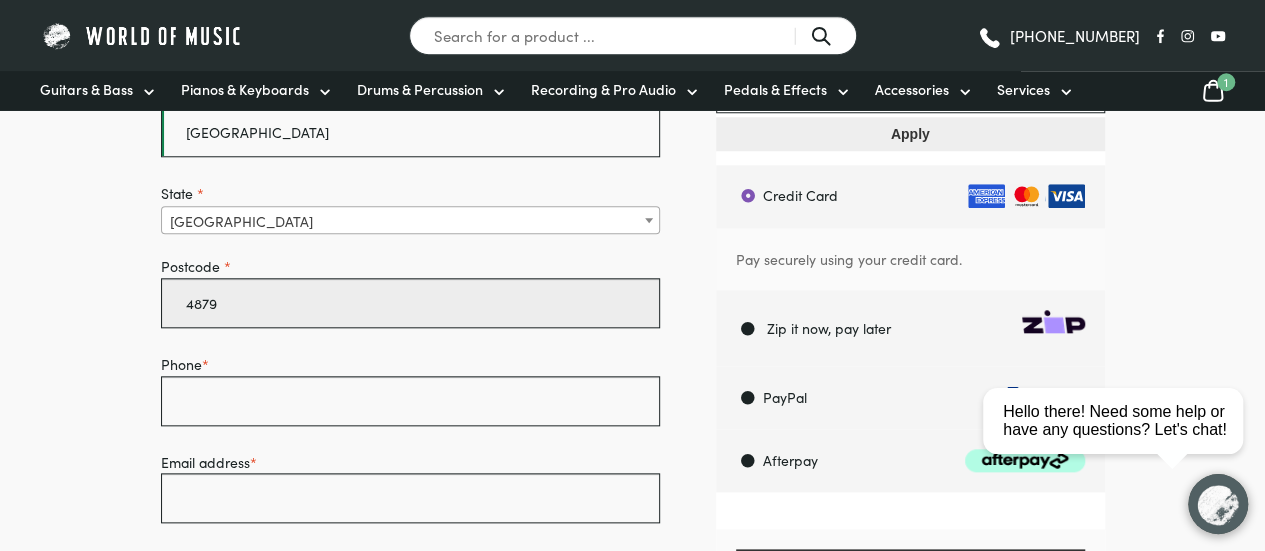 type on "4879" 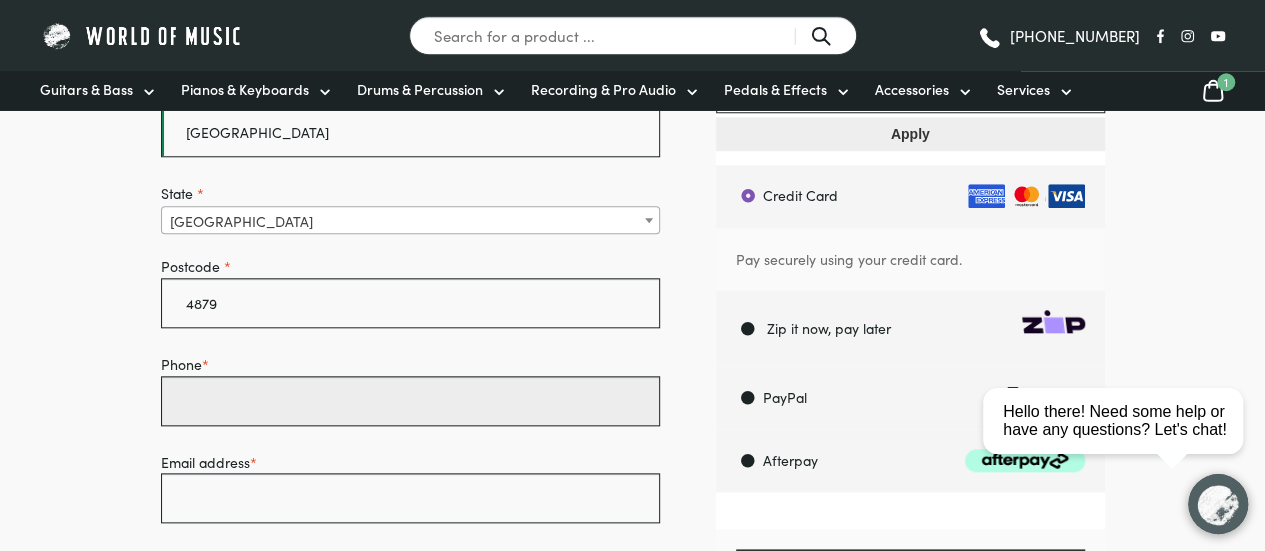 click on "Phone  *" at bounding box center (411, 401) 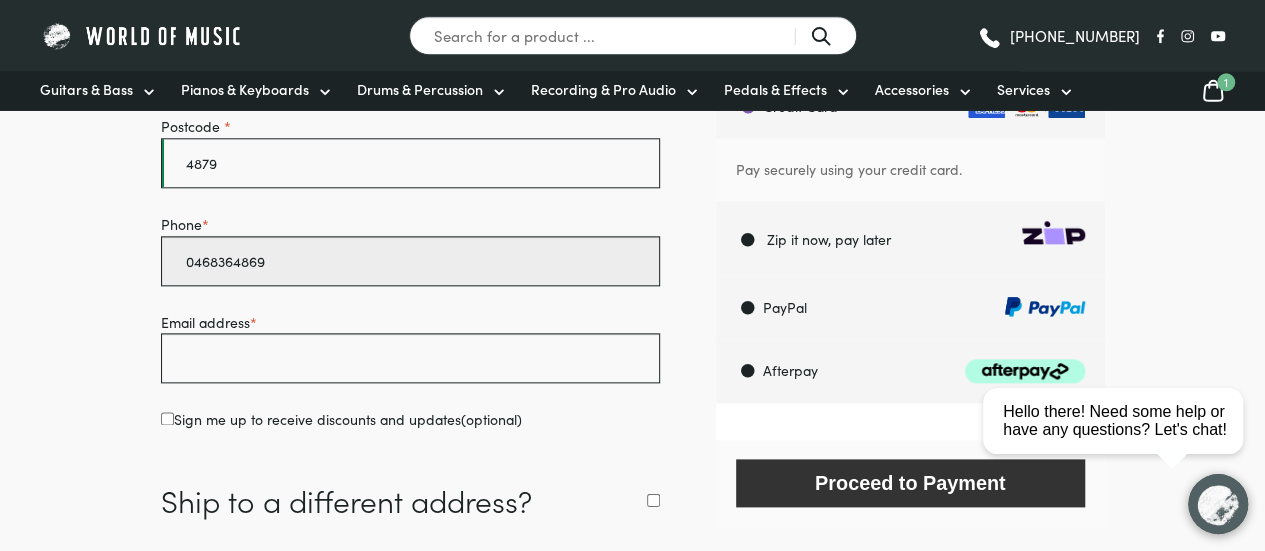 scroll, scrollTop: 1024, scrollLeft: 0, axis: vertical 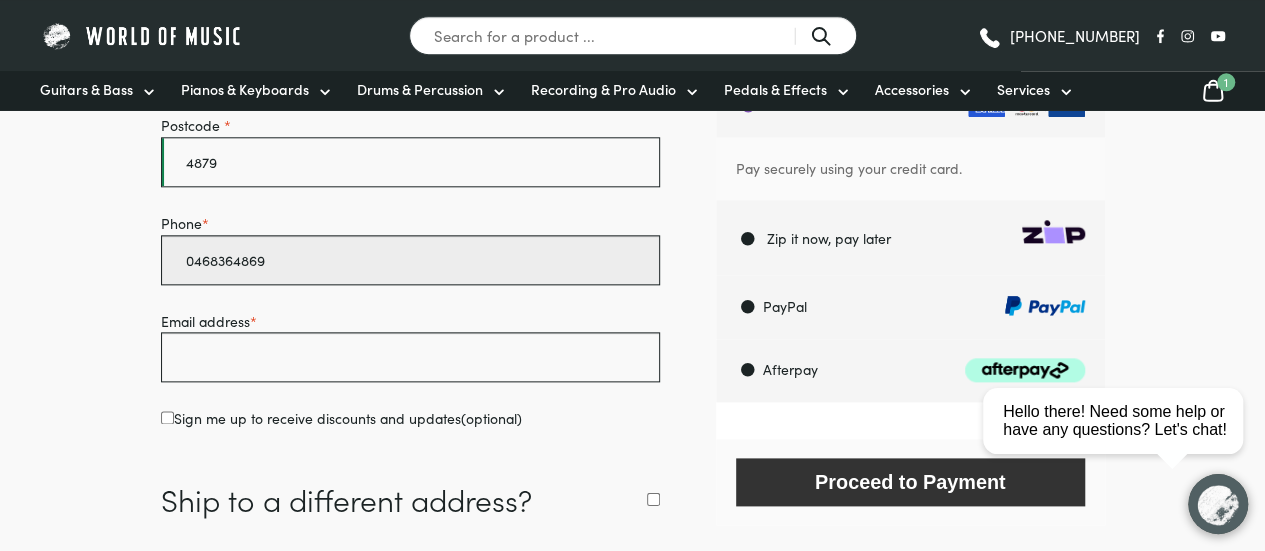 type on "0468364869" 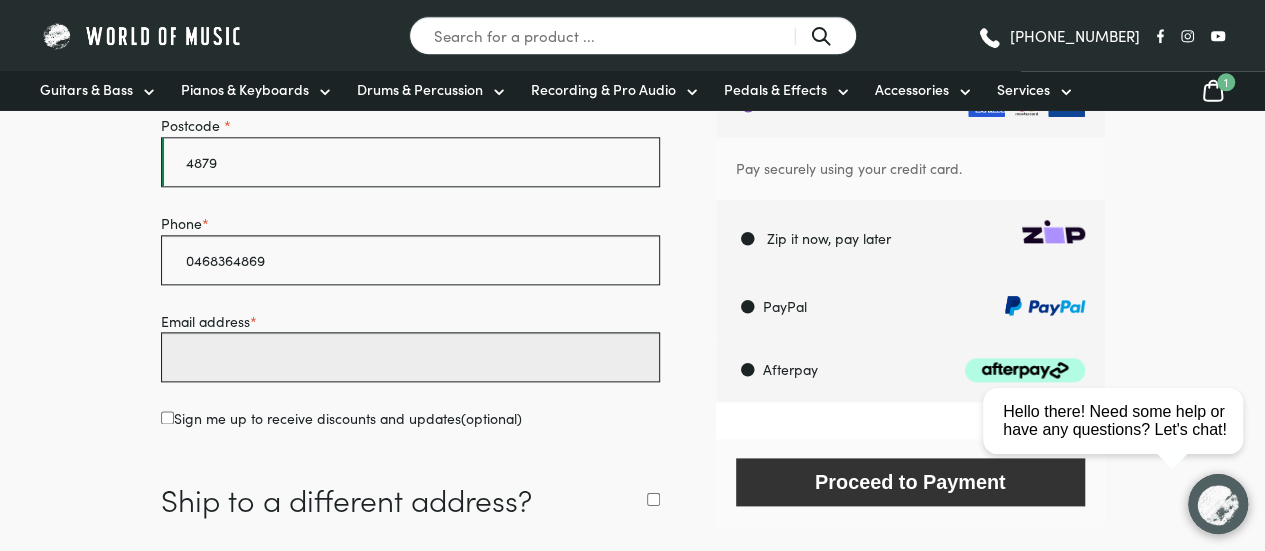click on "Email address  *" at bounding box center (411, 357) 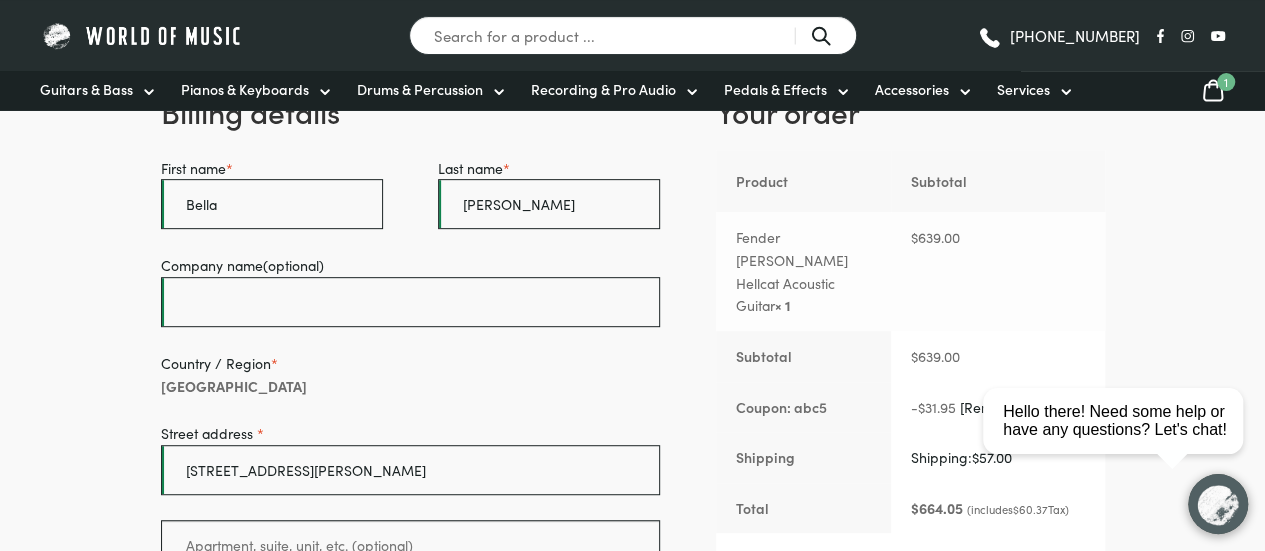 scroll, scrollTop: 347, scrollLeft: 0, axis: vertical 